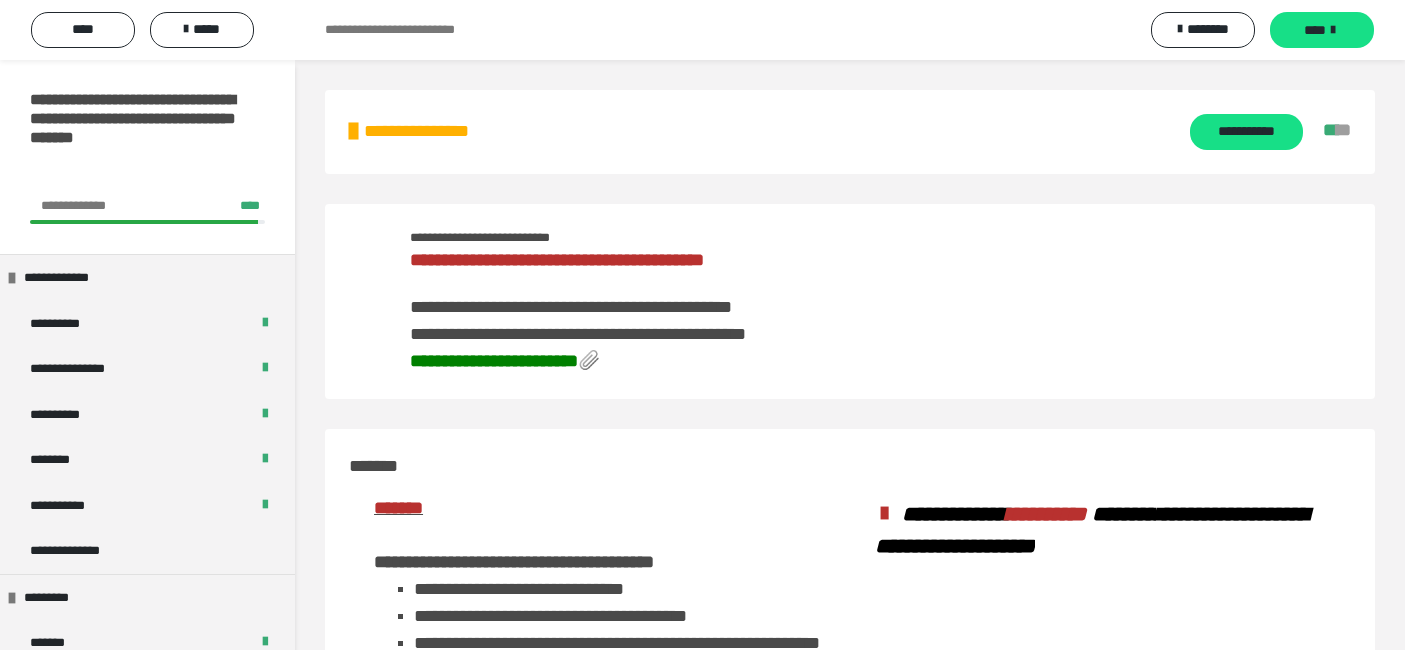 scroll, scrollTop: 0, scrollLeft: 0, axis: both 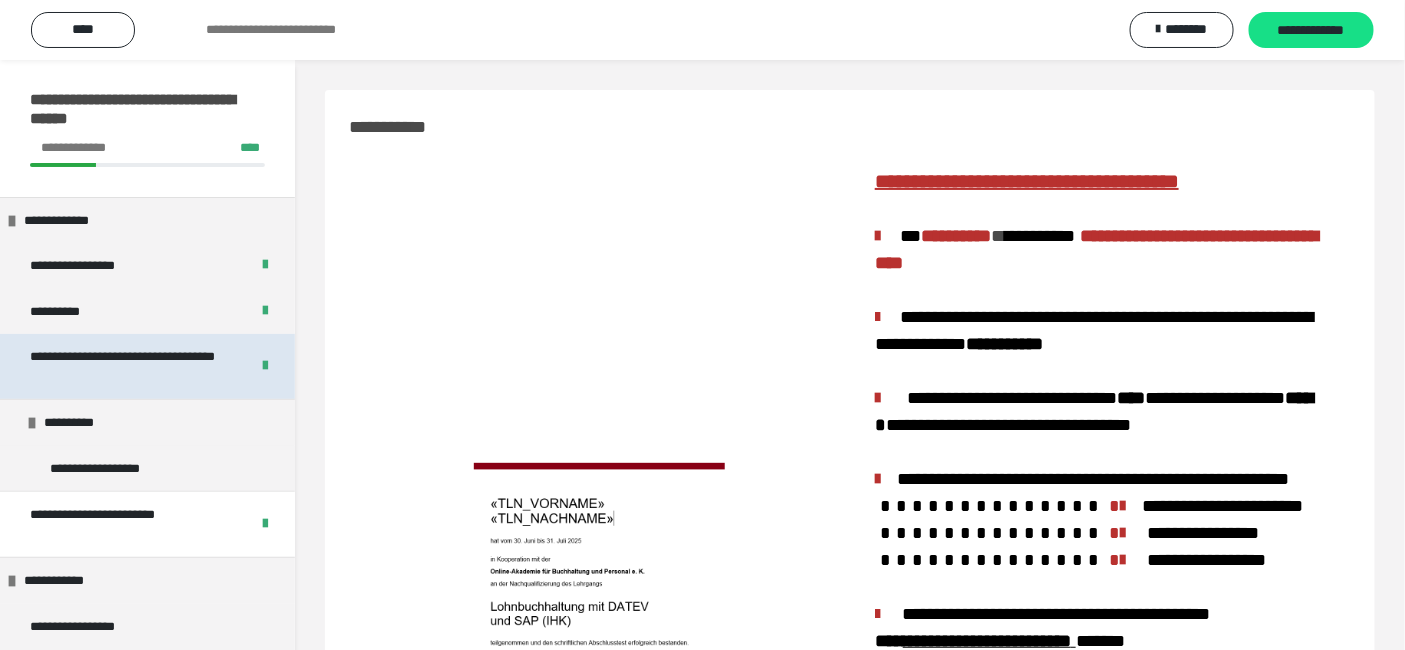 click on "**********" at bounding box center [123, 366] 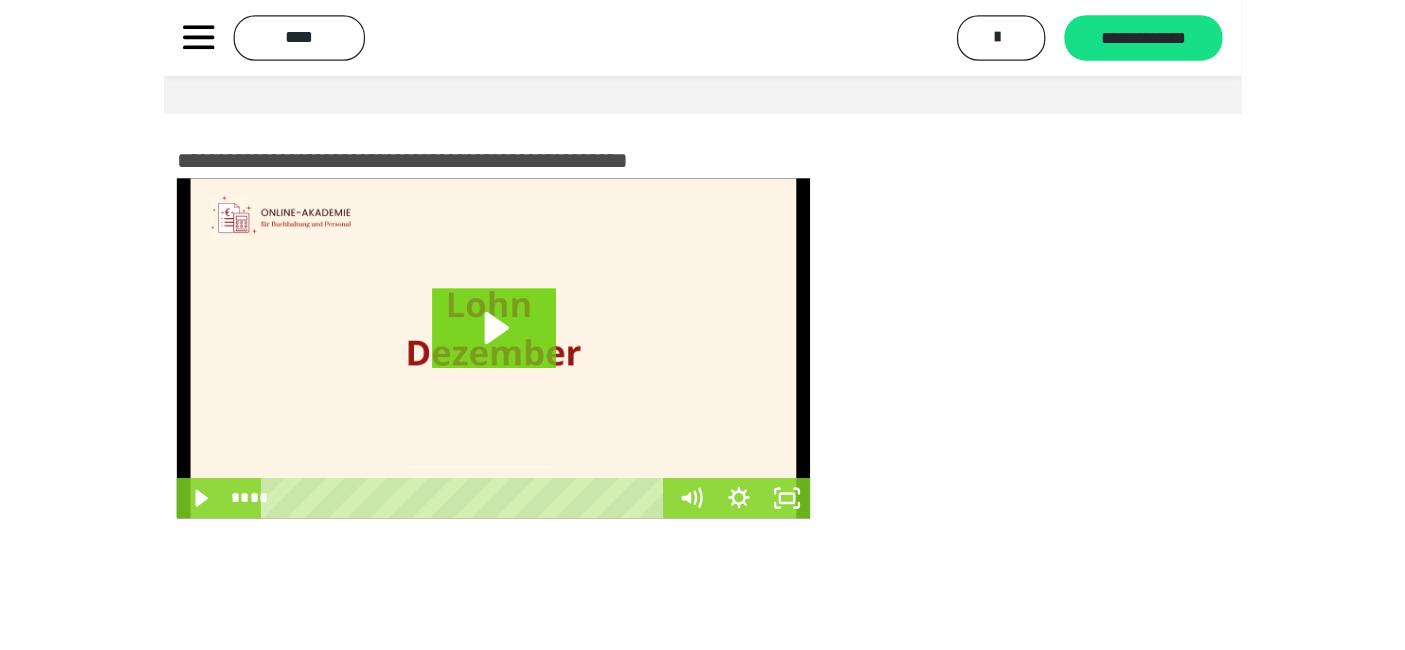scroll, scrollTop: 0, scrollLeft: 0, axis: both 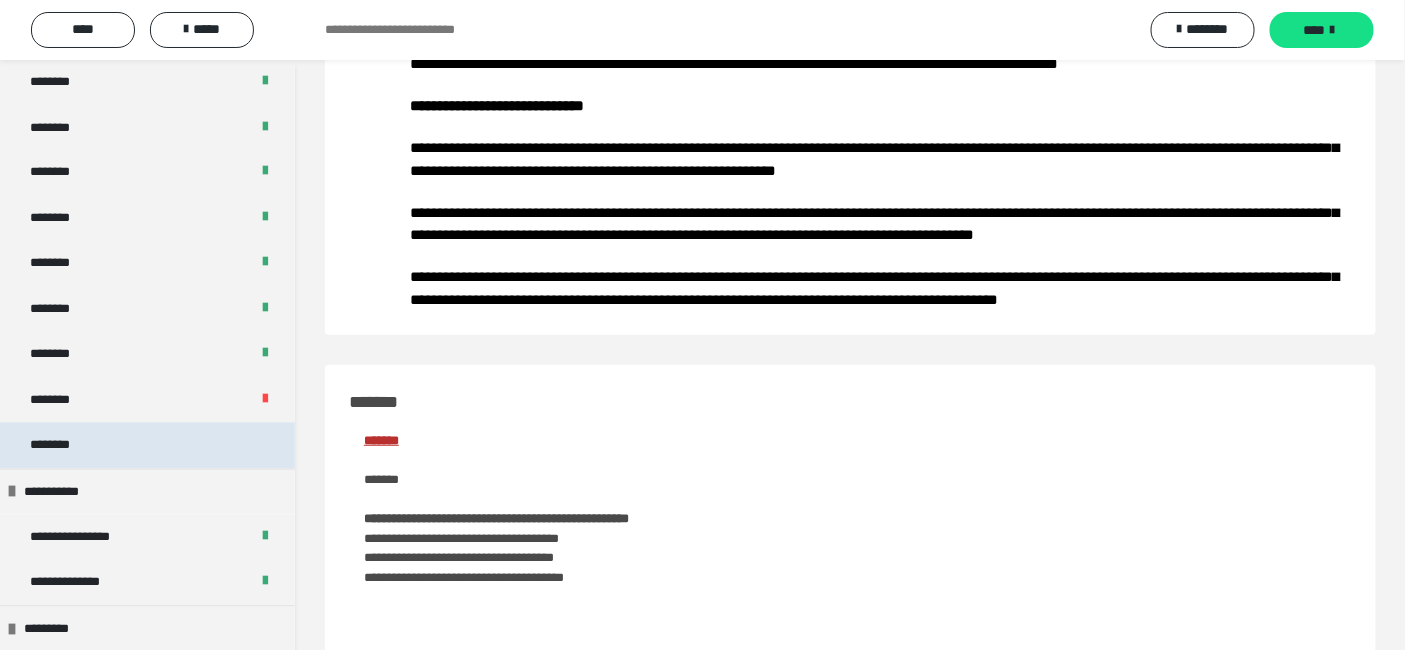 click on "********" at bounding box center (147, 445) 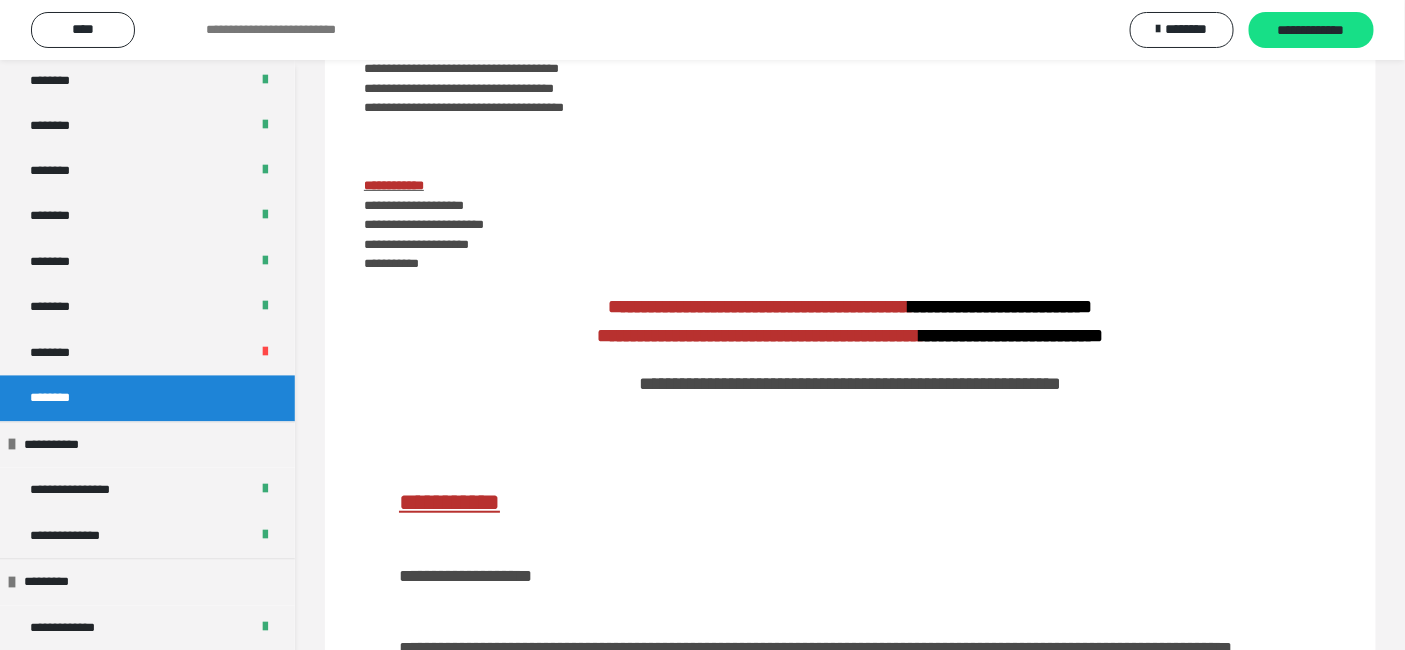 scroll, scrollTop: 0, scrollLeft: 0, axis: both 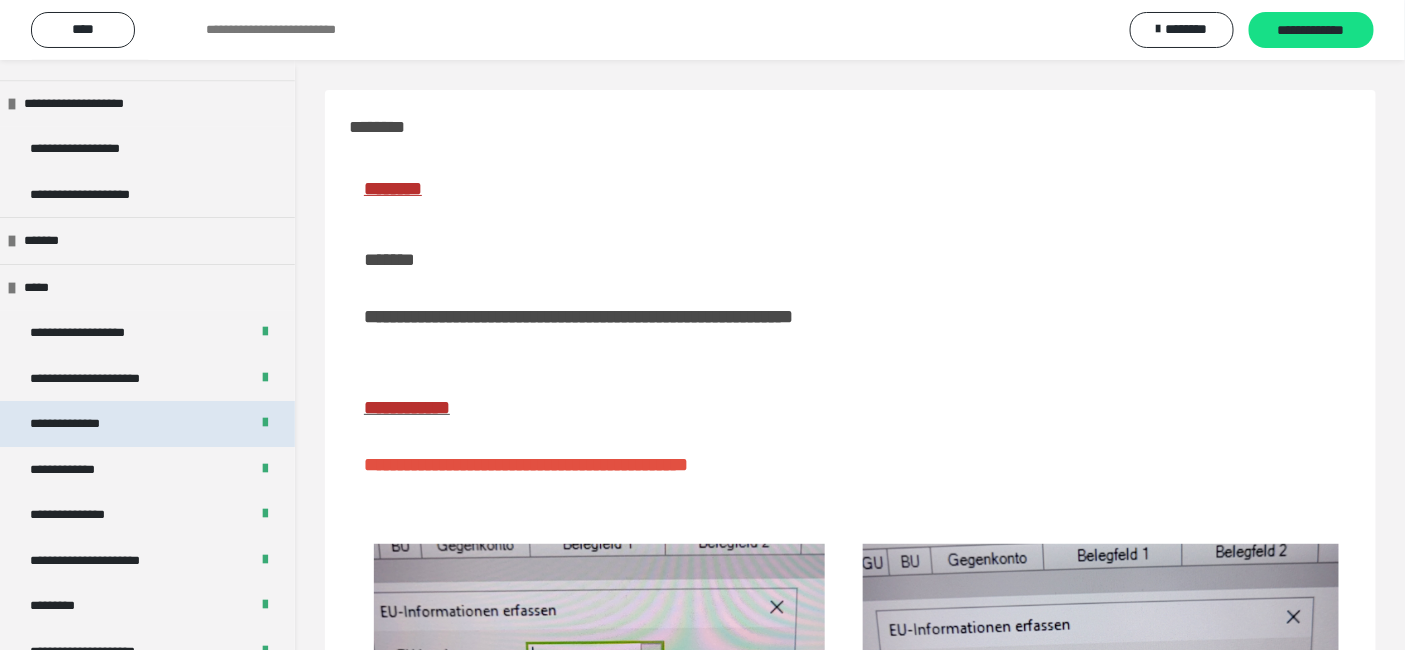 click on "**********" at bounding box center [147, 423] 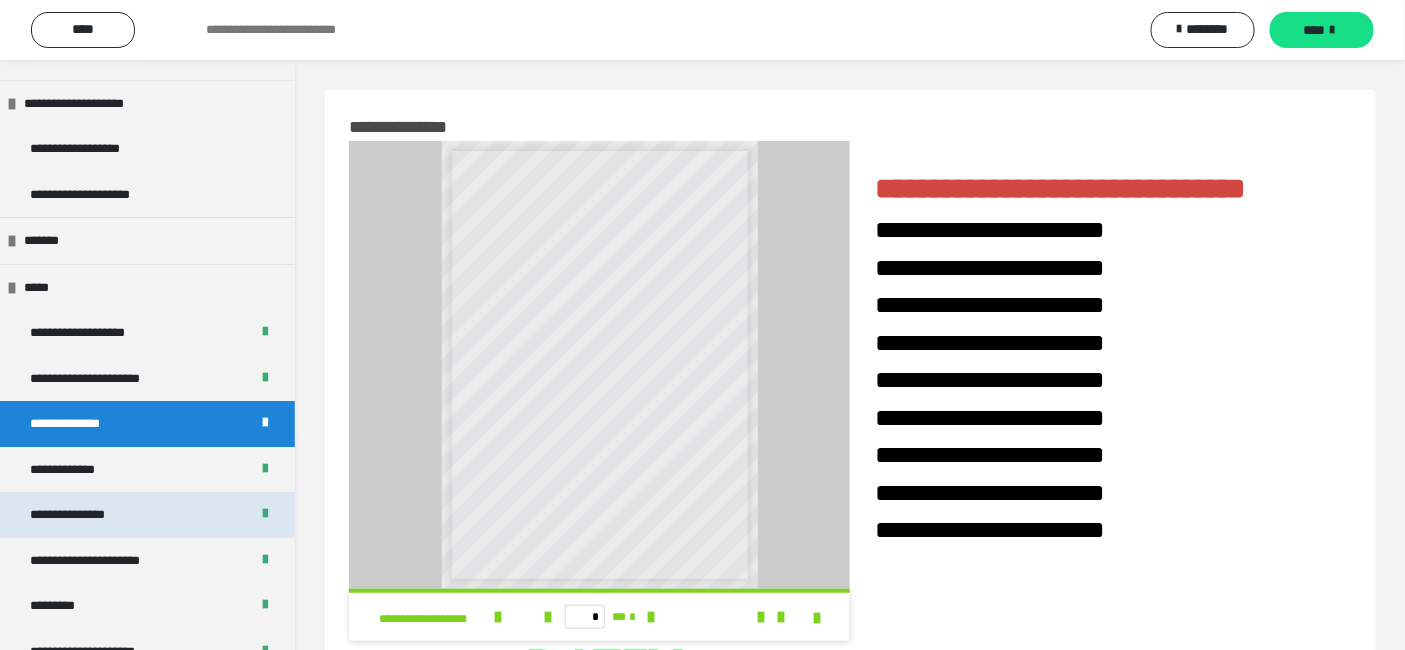 click on "**********" at bounding box center (89, 514) 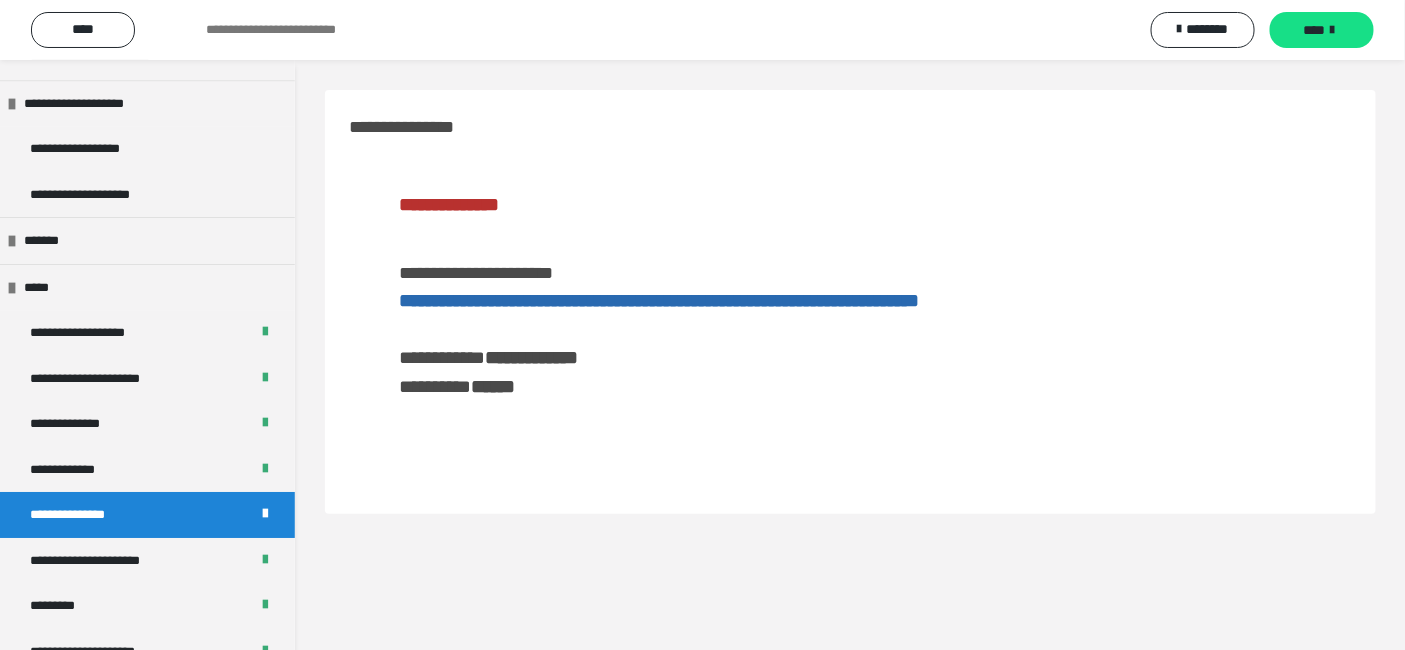click on "**********" at bounding box center (659, 300) 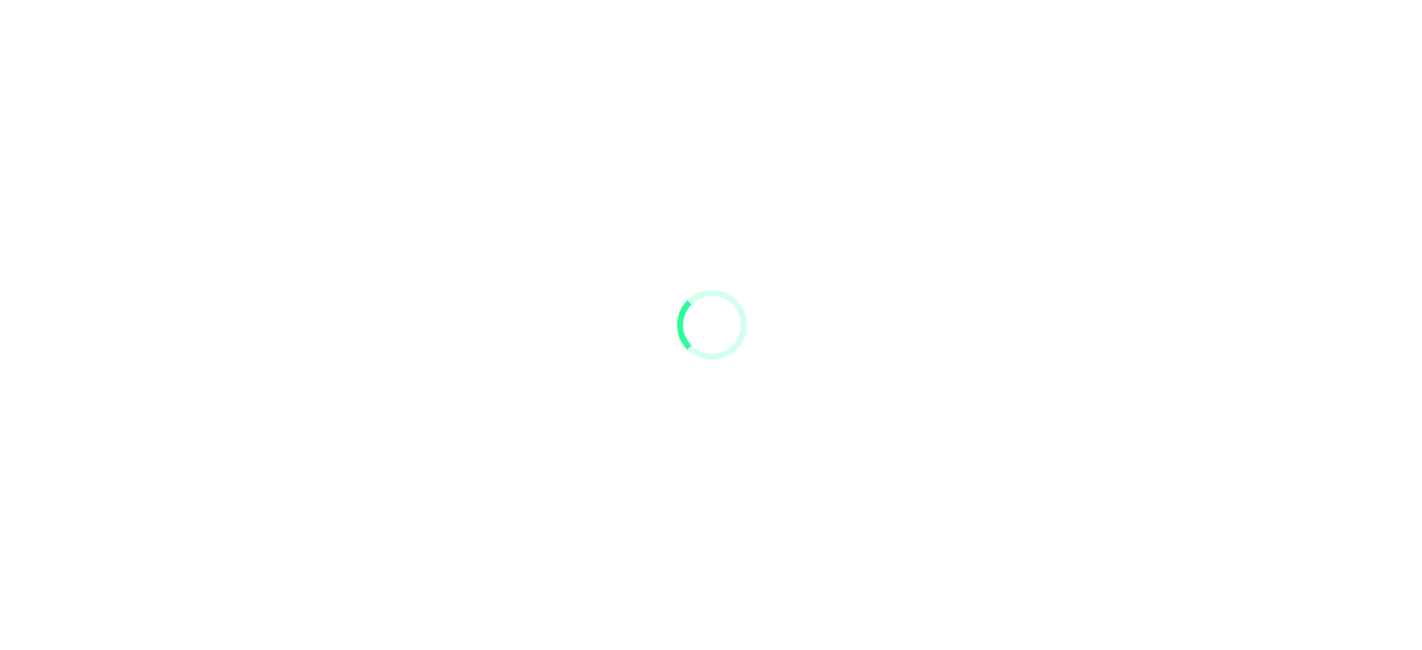 scroll, scrollTop: 0, scrollLeft: 0, axis: both 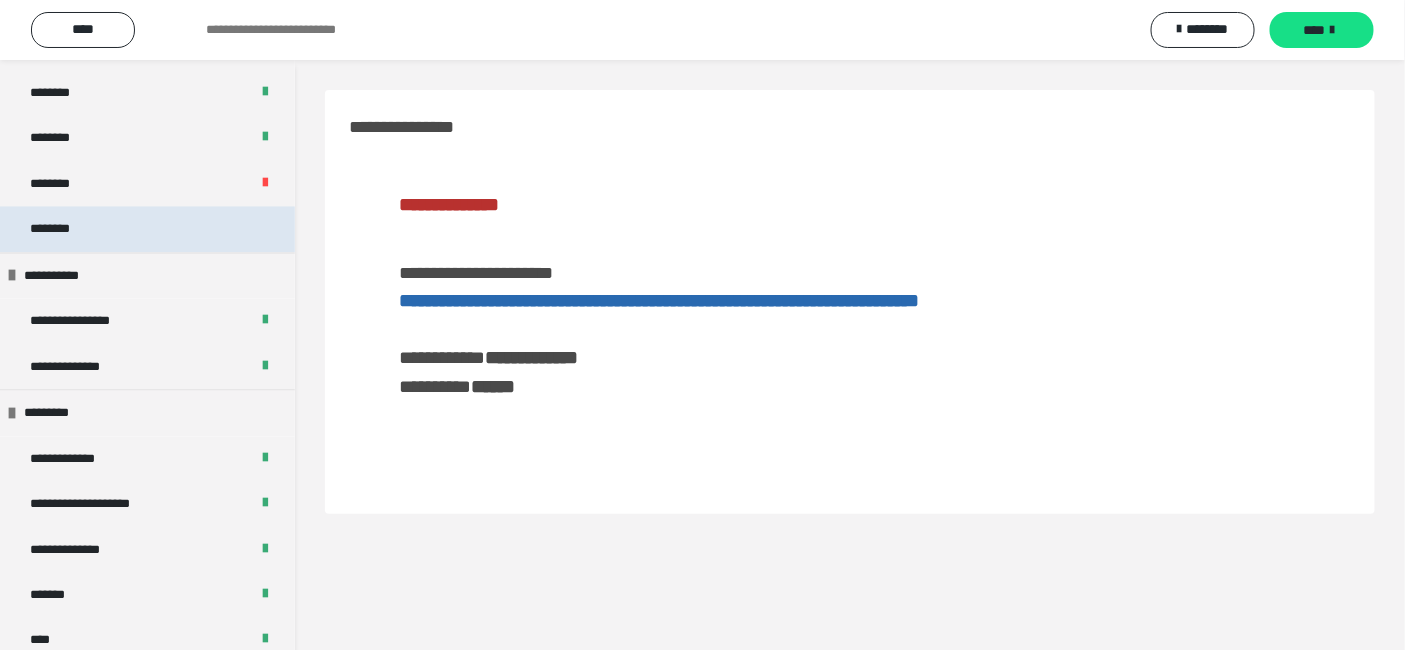 click on "********" at bounding box center [147, 228] 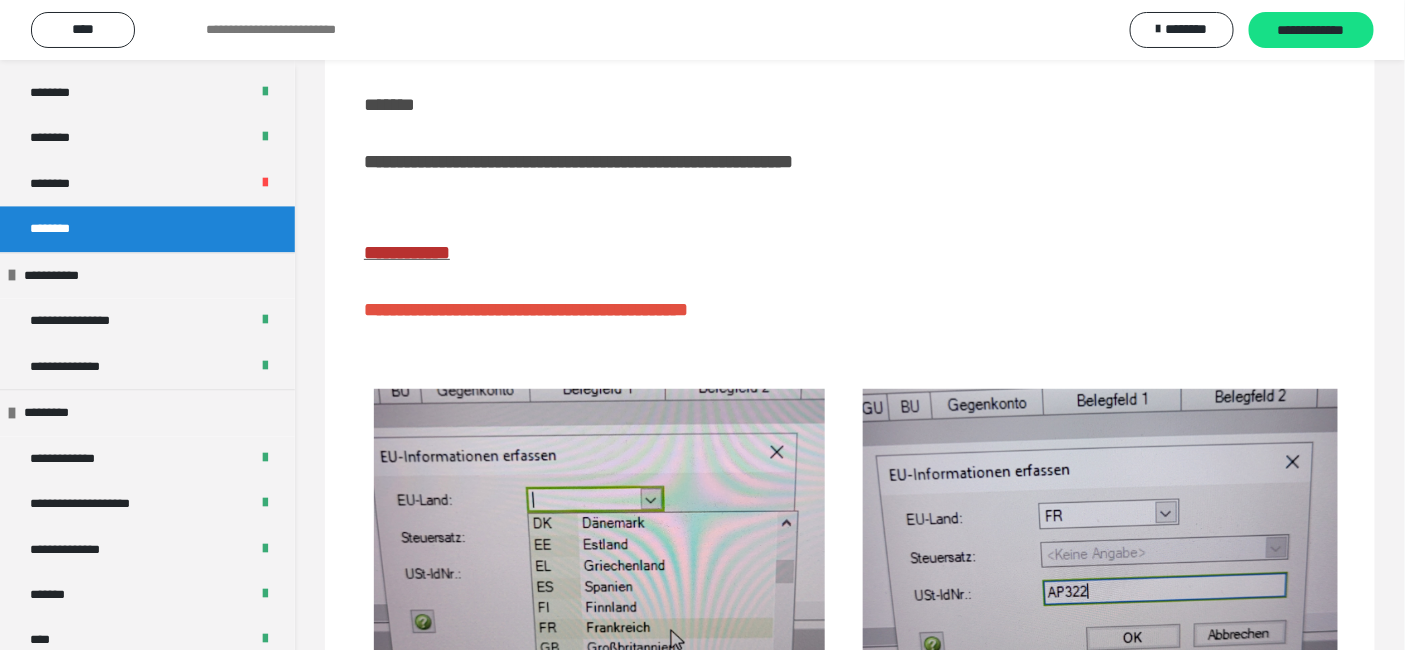 scroll, scrollTop: 155, scrollLeft: 0, axis: vertical 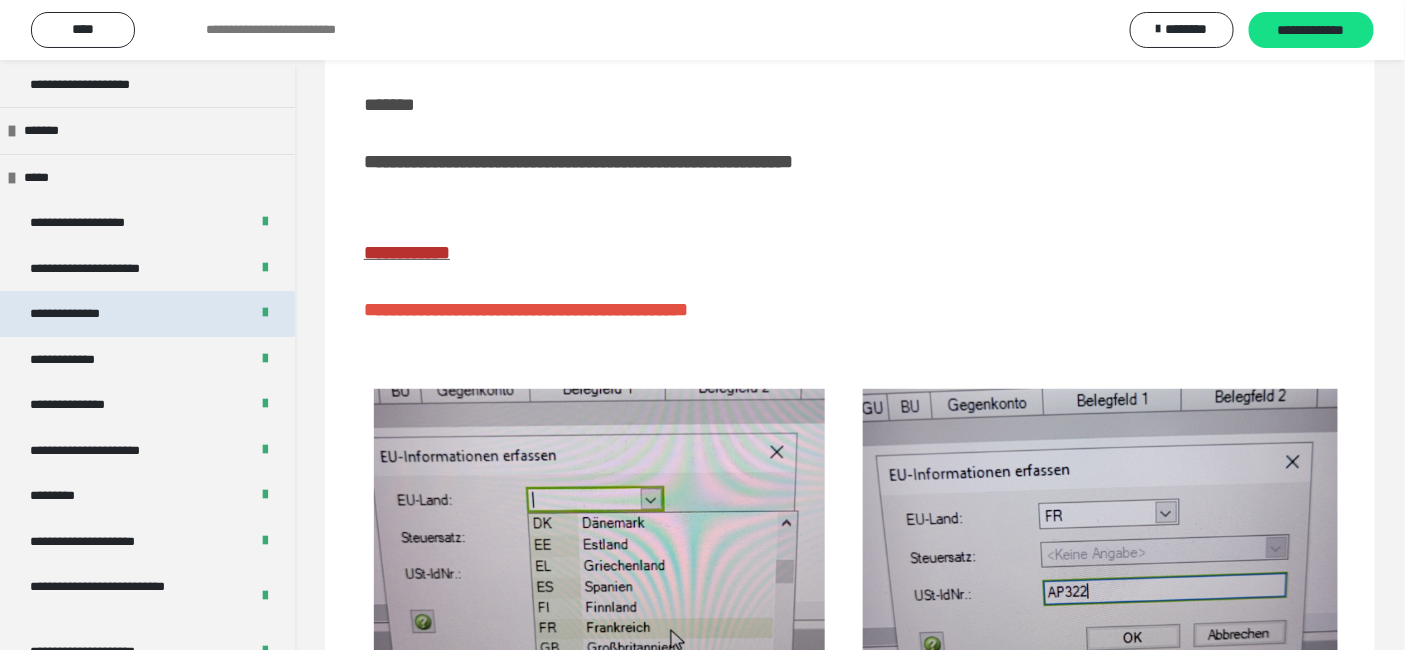 click on "**********" at bounding box center [83, 313] 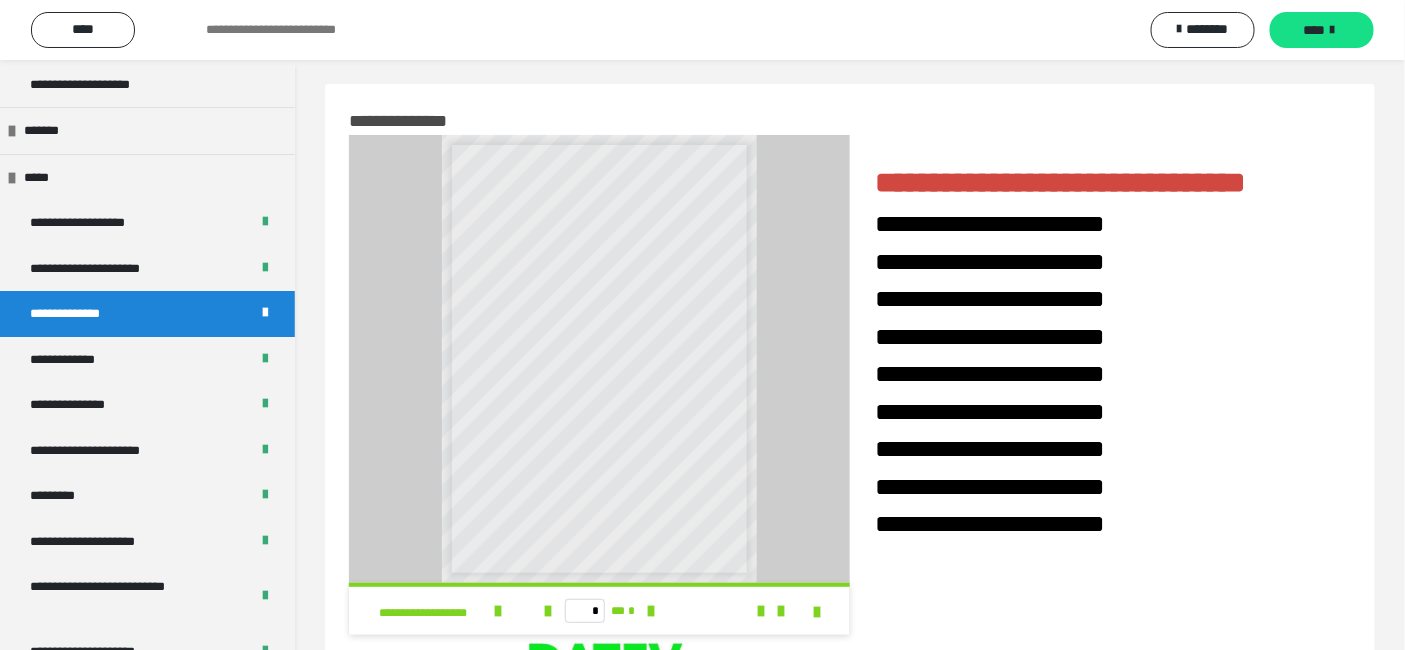 scroll, scrollTop: 0, scrollLeft: 0, axis: both 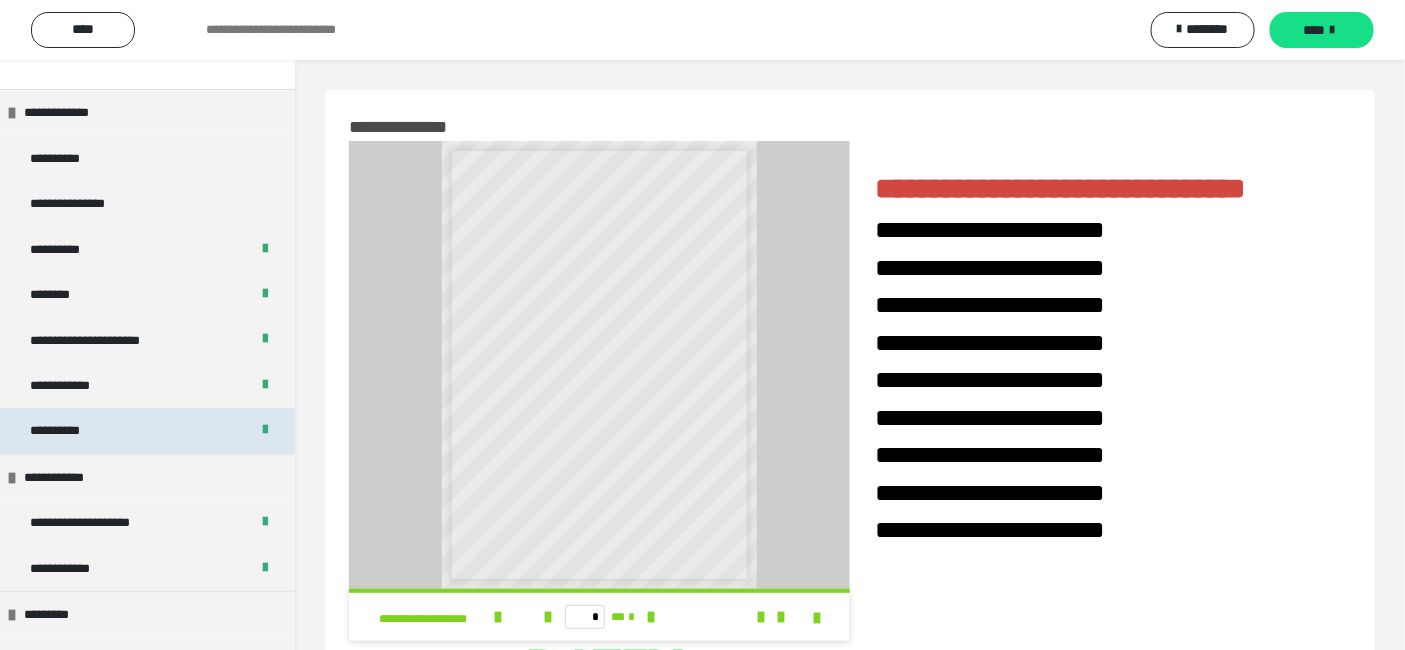 click on "**********" at bounding box center [68, 430] 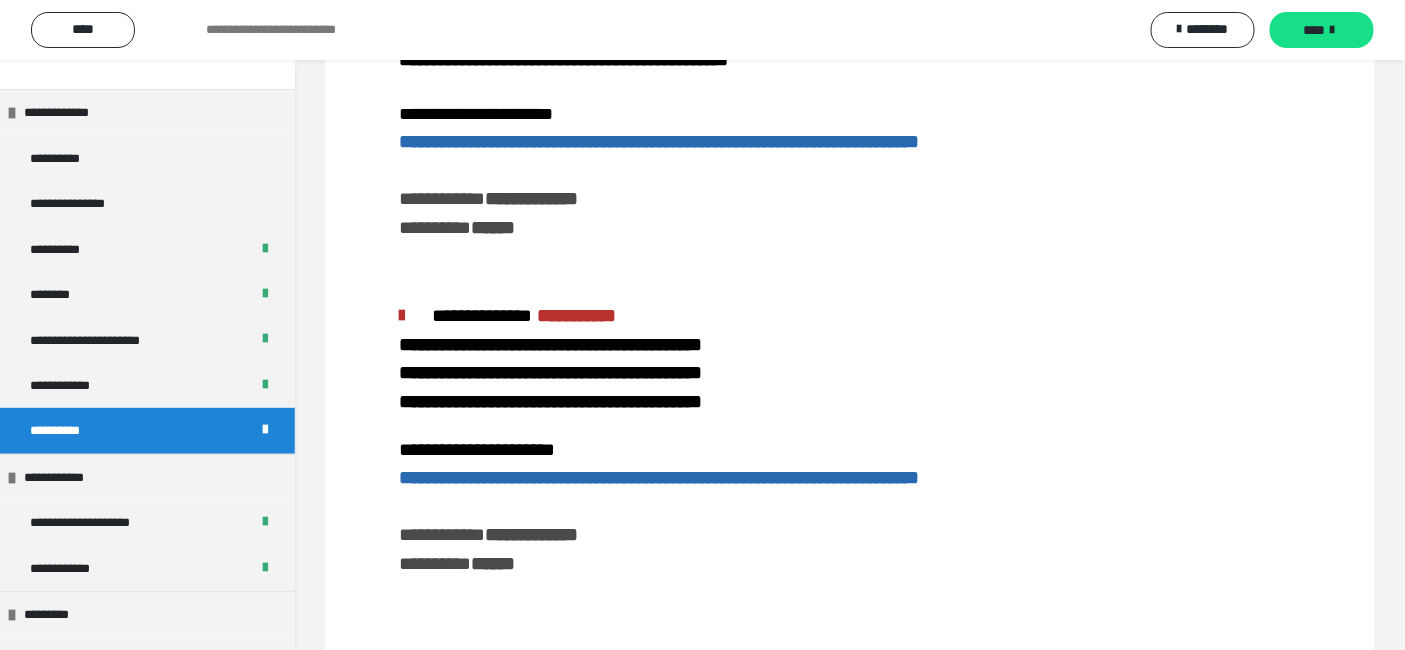 scroll, scrollTop: 1992, scrollLeft: 0, axis: vertical 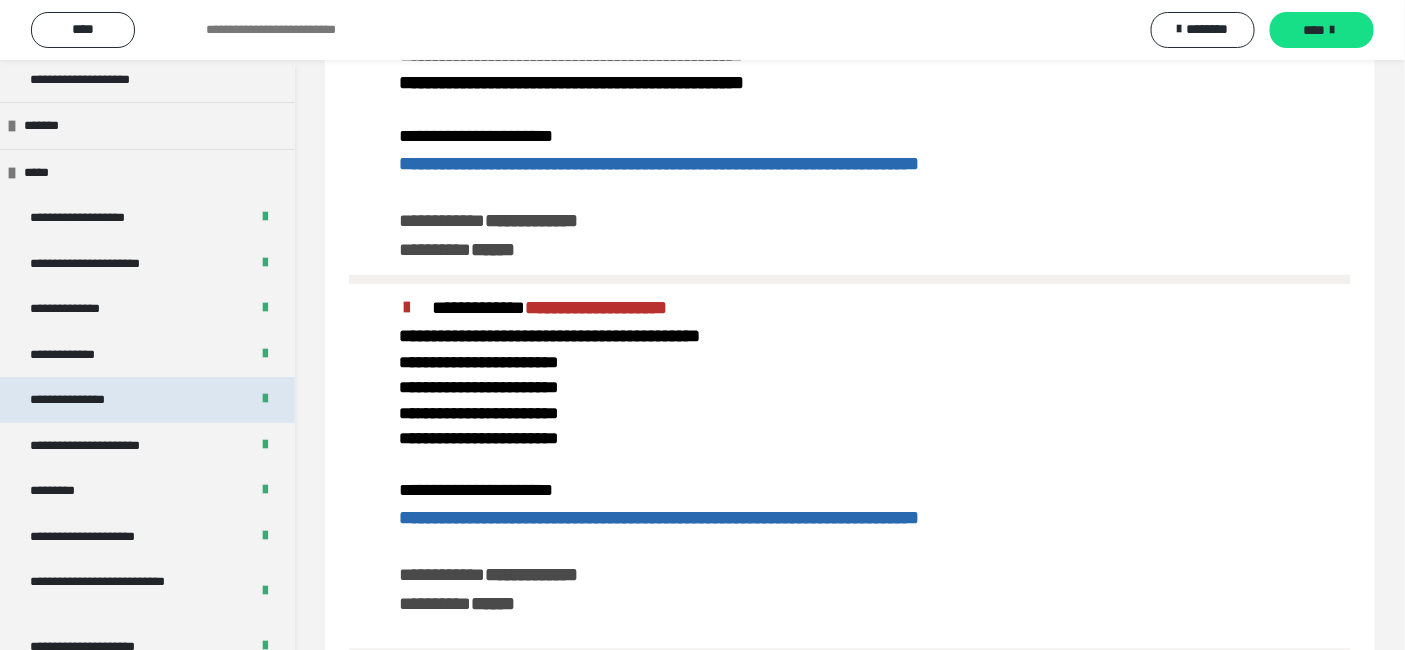 click on "**********" at bounding box center [89, 399] 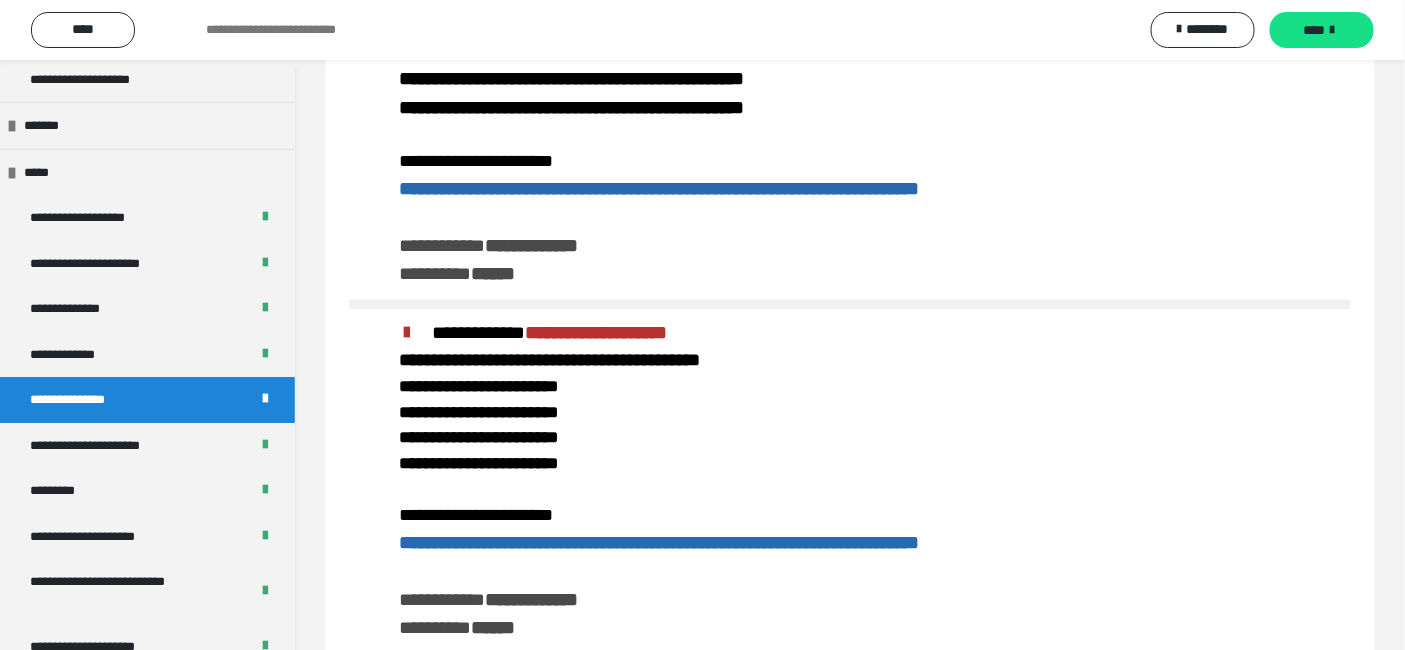 scroll, scrollTop: 60, scrollLeft: 0, axis: vertical 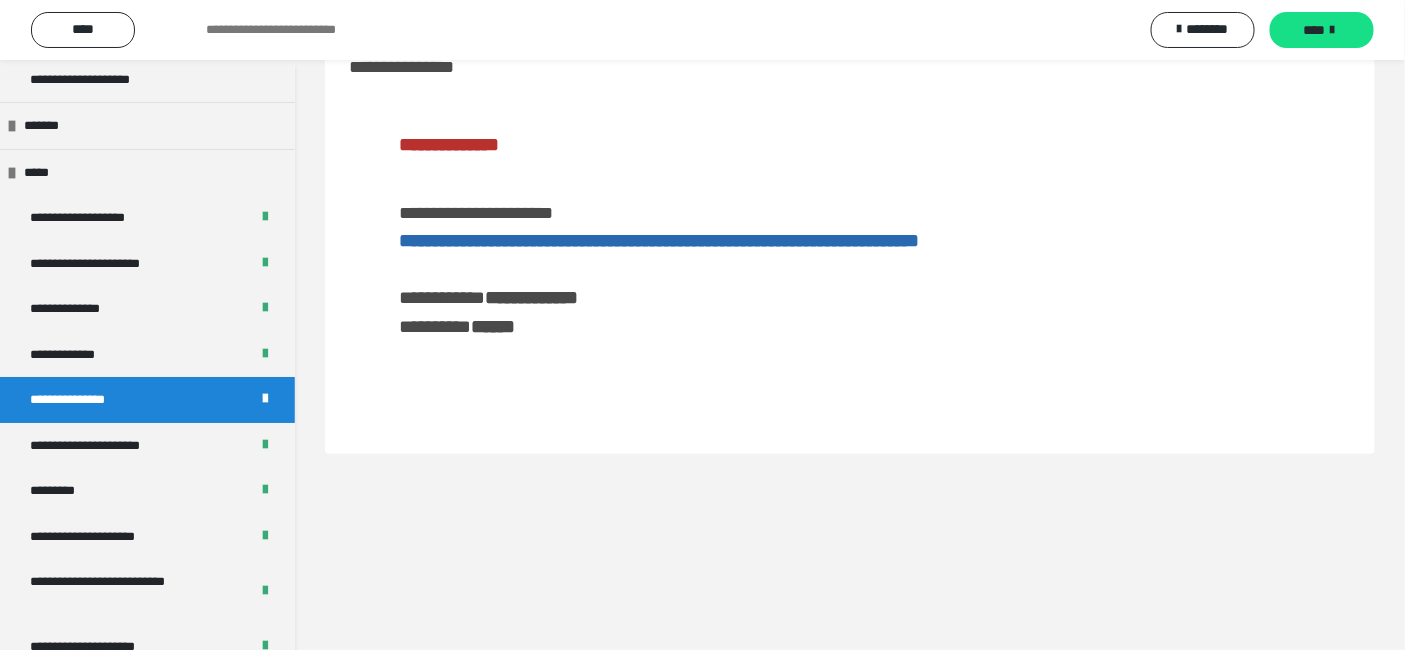 click on "**********" at bounding box center (659, 240) 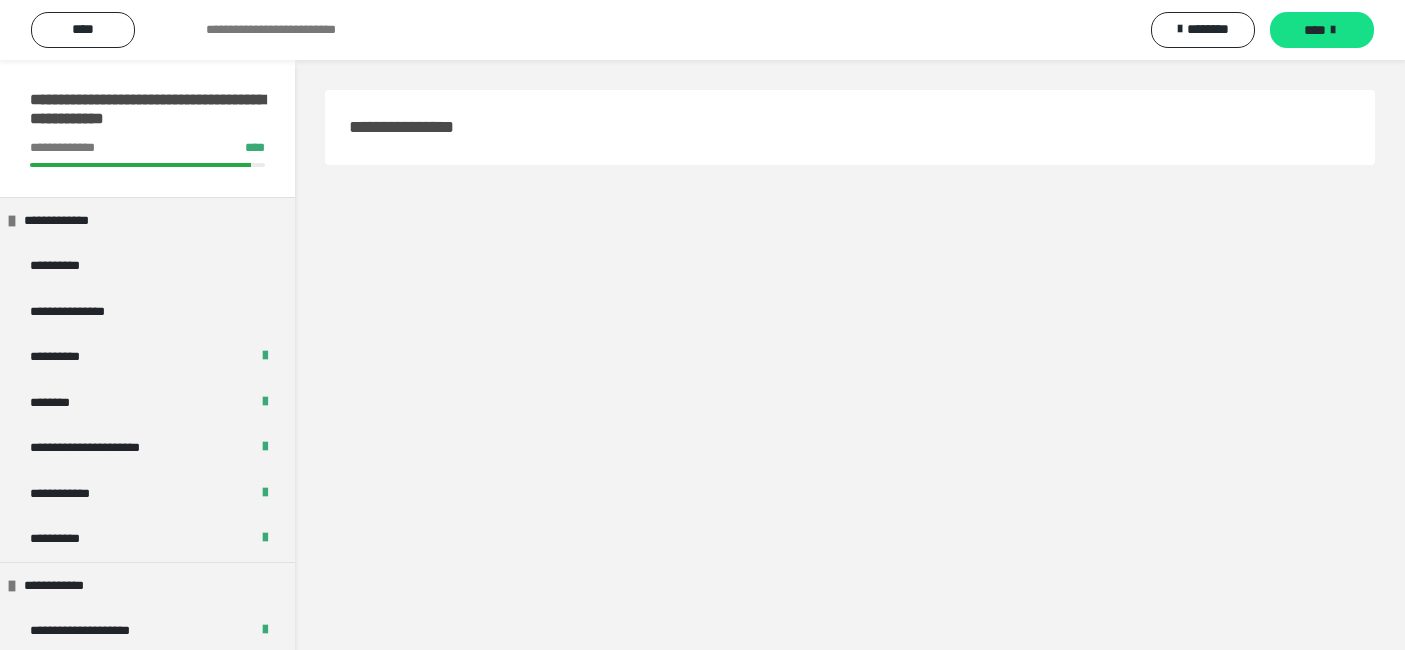 scroll, scrollTop: 0, scrollLeft: 0, axis: both 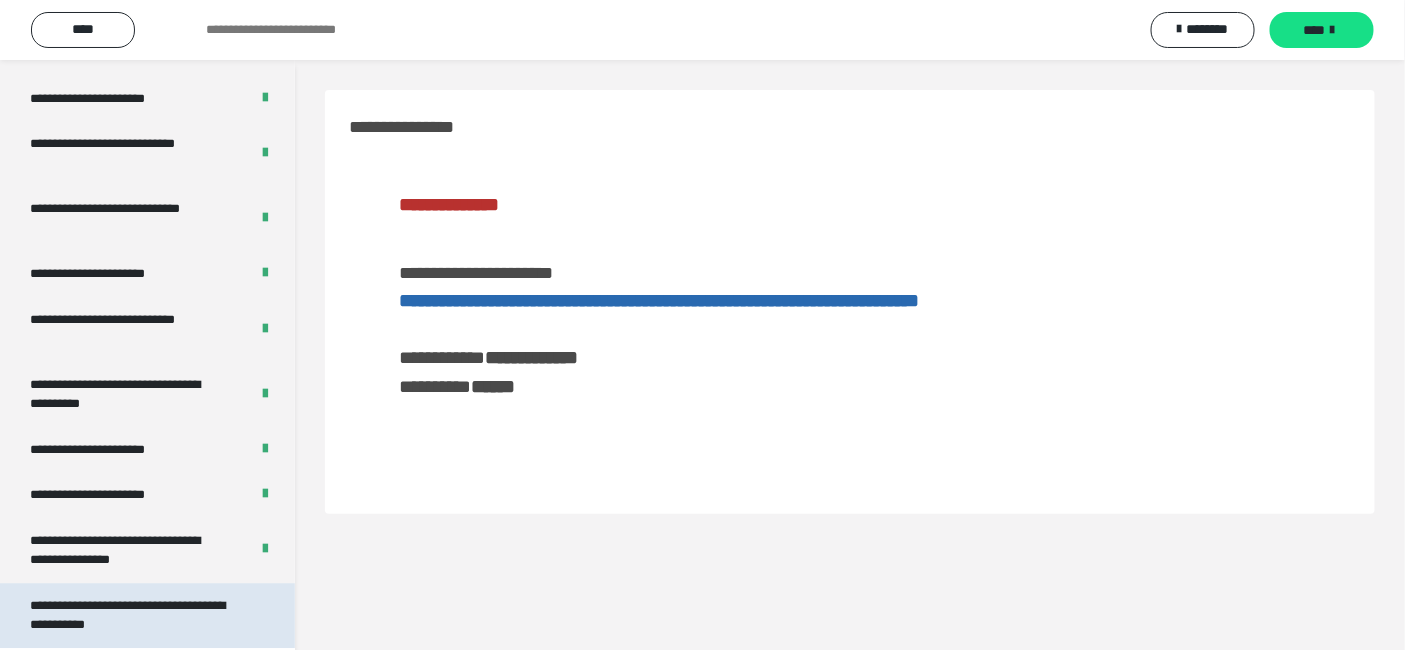 click on "**********" at bounding box center [131, 615] 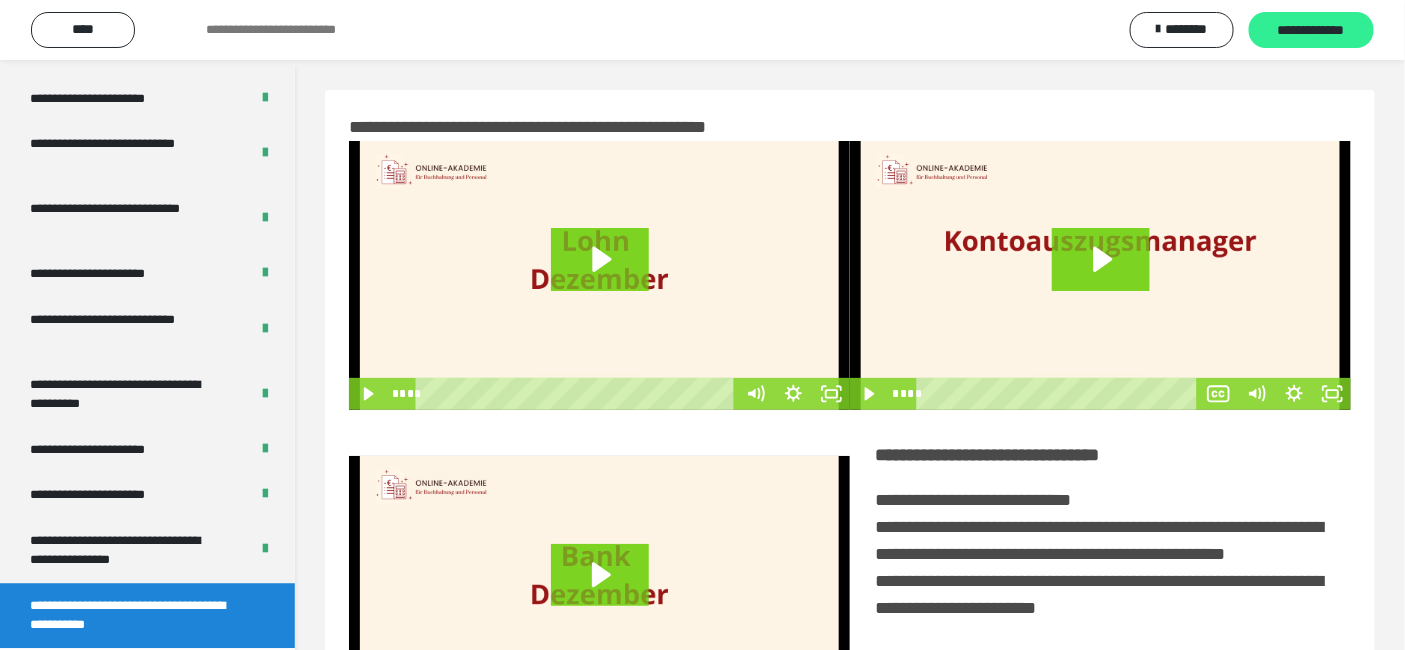 click on "**********" at bounding box center [1311, 31] 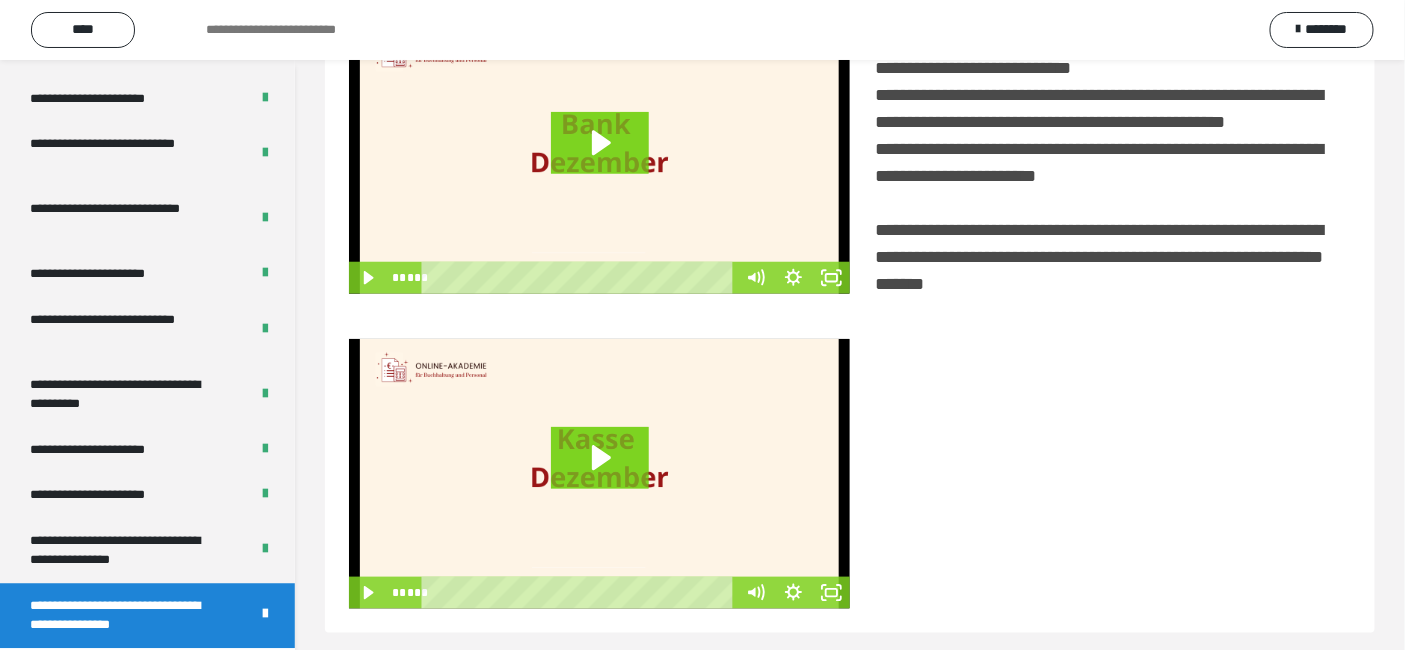 scroll, scrollTop: 471, scrollLeft: 0, axis: vertical 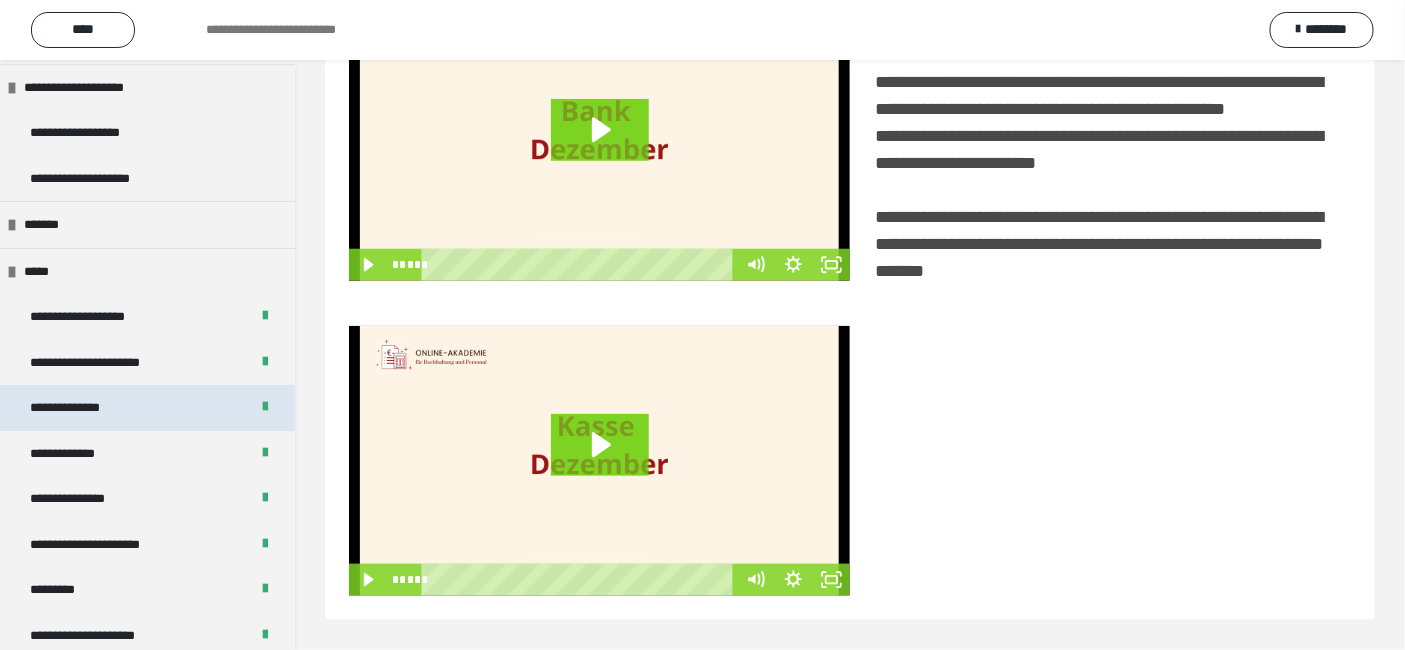 click on "**********" at bounding box center (83, 407) 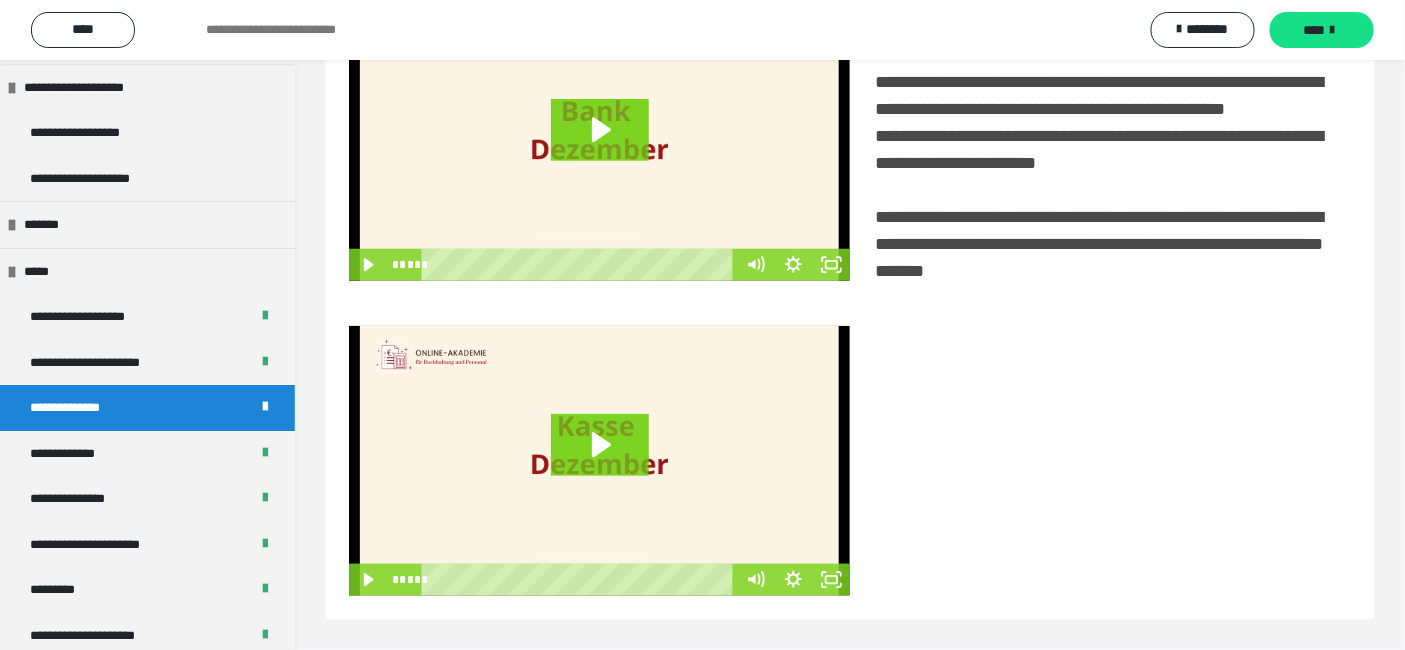 scroll, scrollTop: 261, scrollLeft: 0, axis: vertical 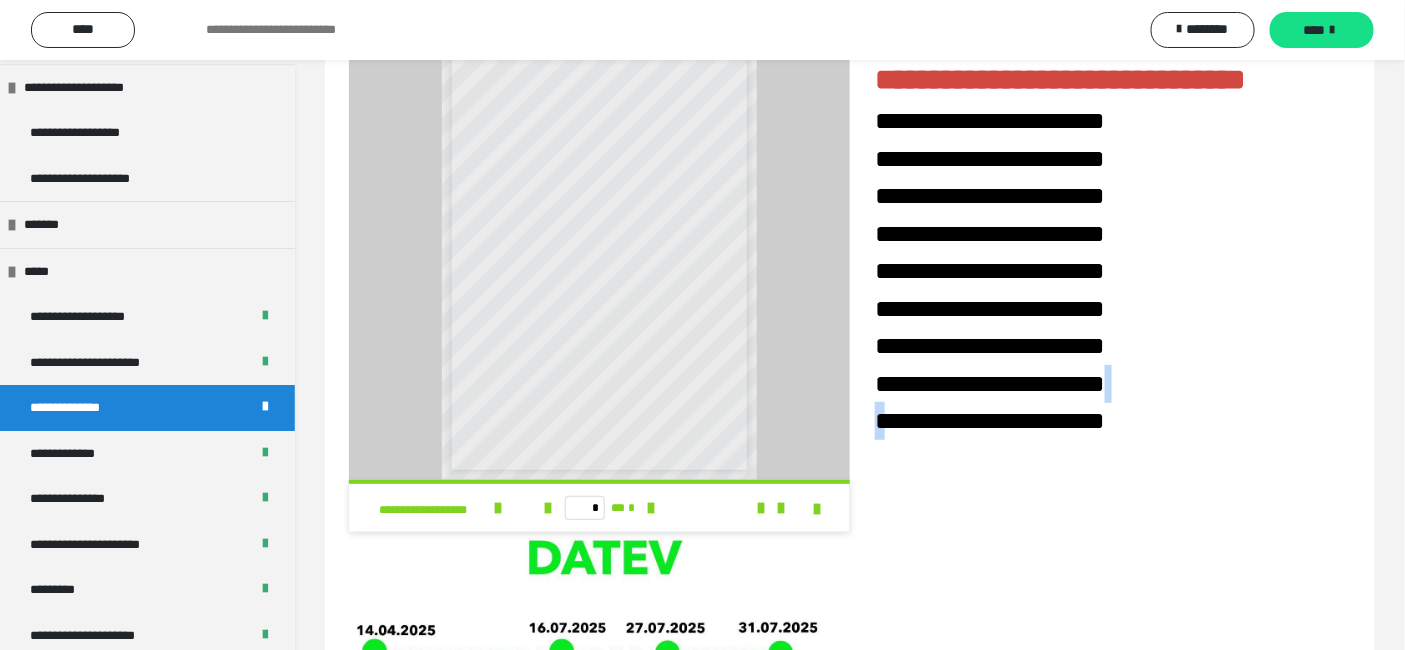 drag, startPoint x: 882, startPoint y: 467, endPoint x: 1242, endPoint y: 437, distance: 361.24783 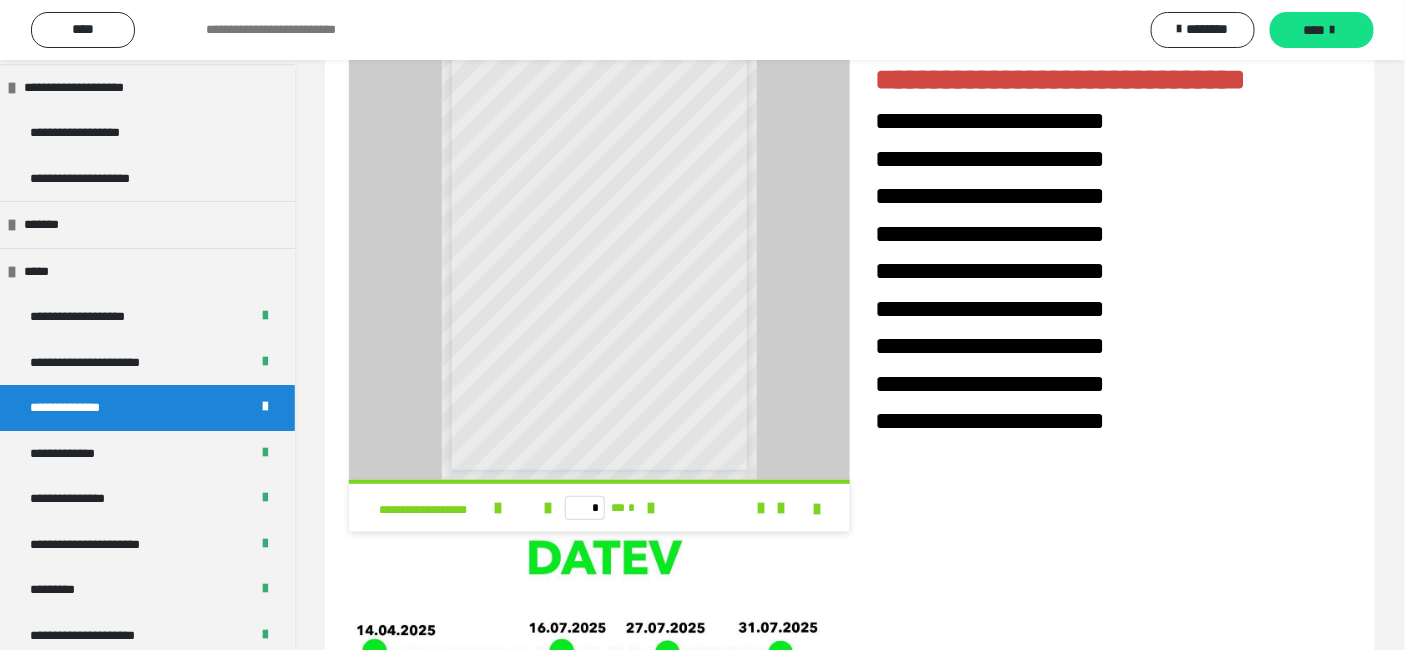 click at bounding box center (1100, 640) 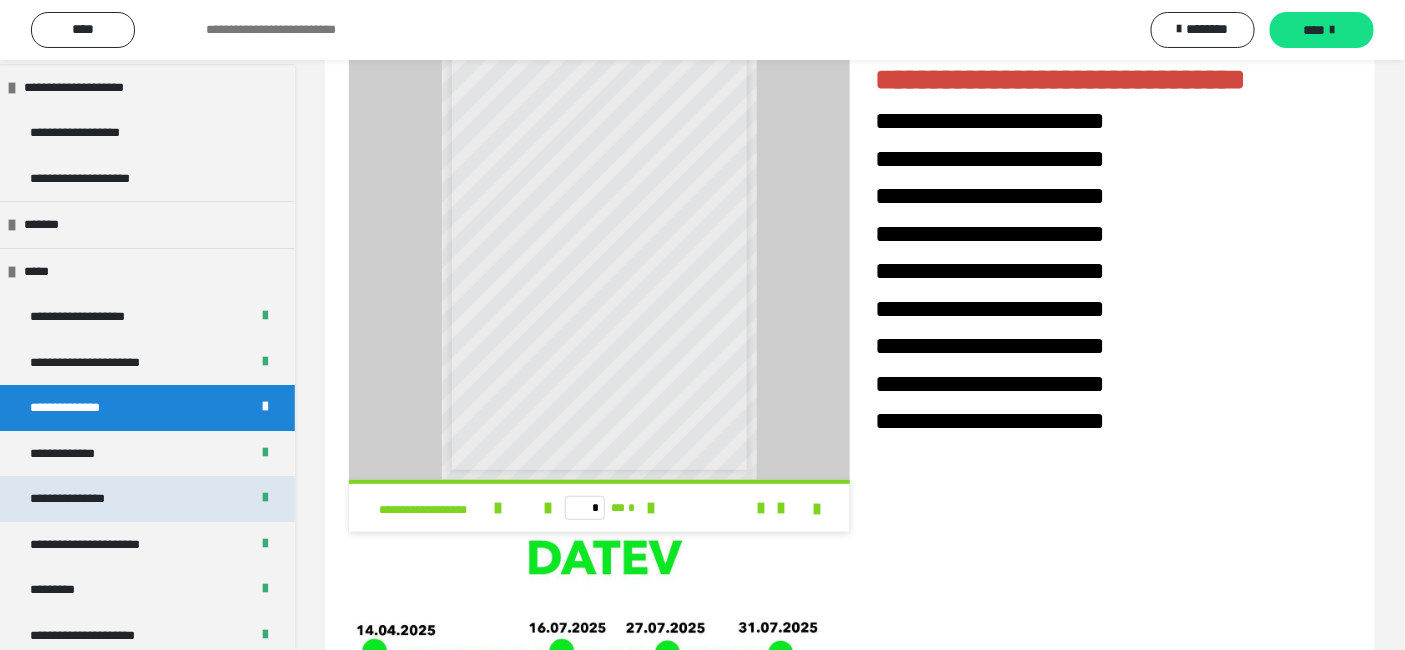click on "**********" at bounding box center [89, 498] 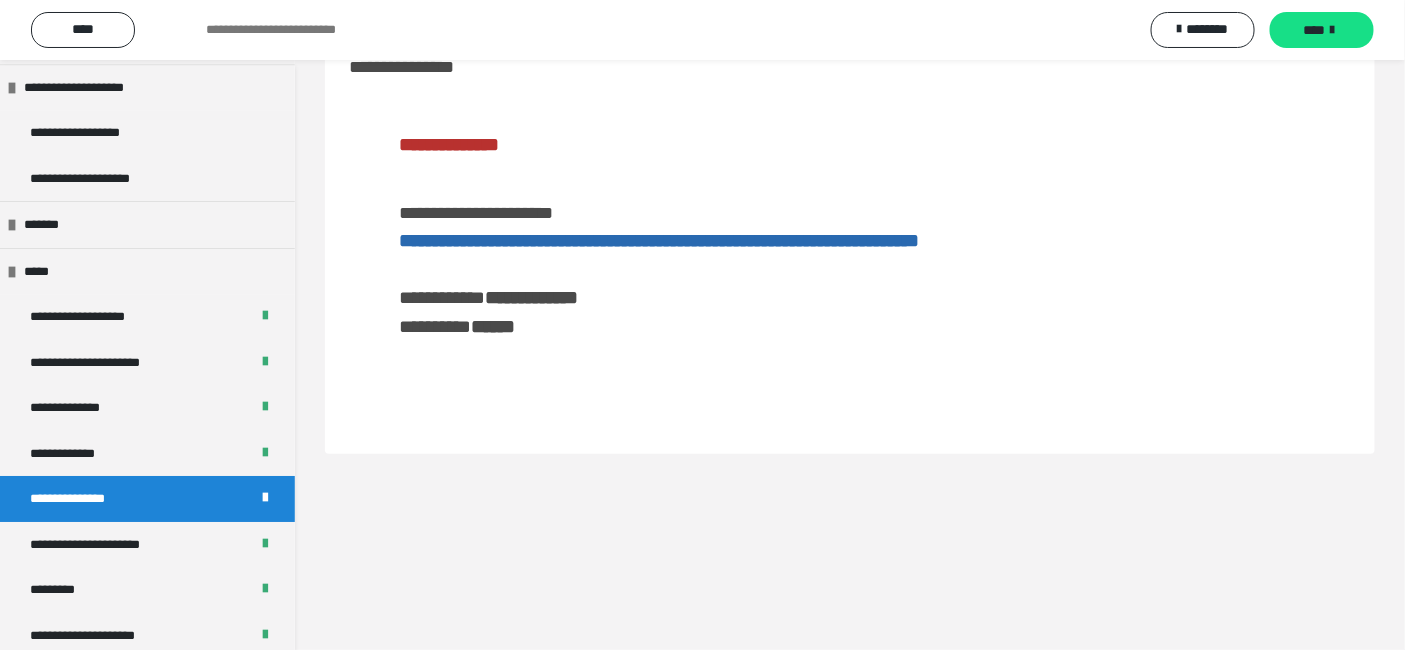 scroll, scrollTop: 60, scrollLeft: 0, axis: vertical 